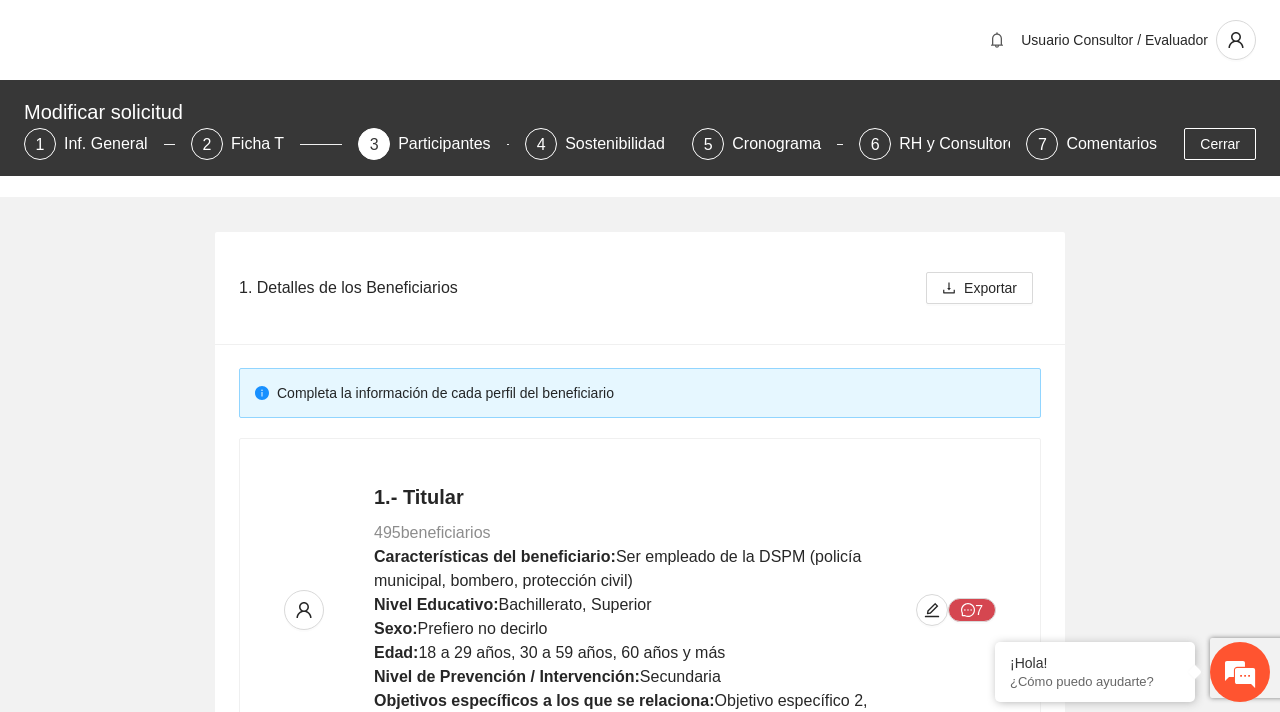 scroll, scrollTop: 964, scrollLeft: 0, axis: vertical 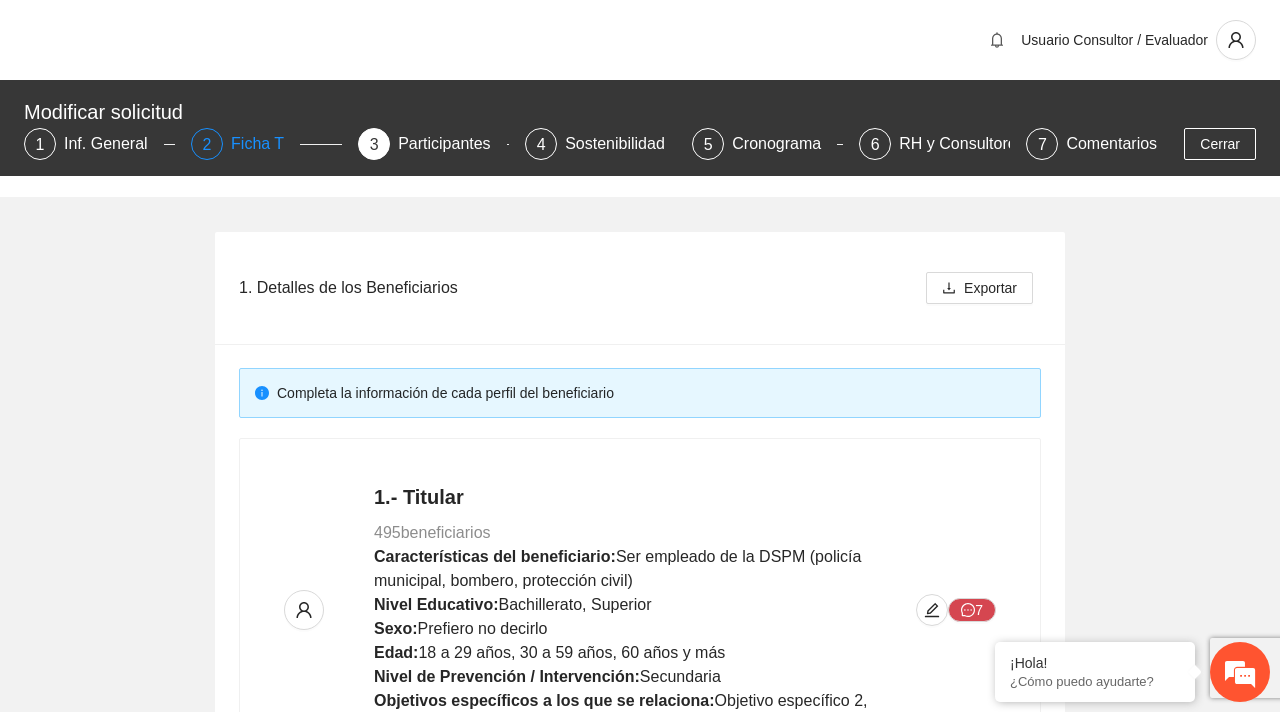 click on "2" at bounding box center (207, 144) 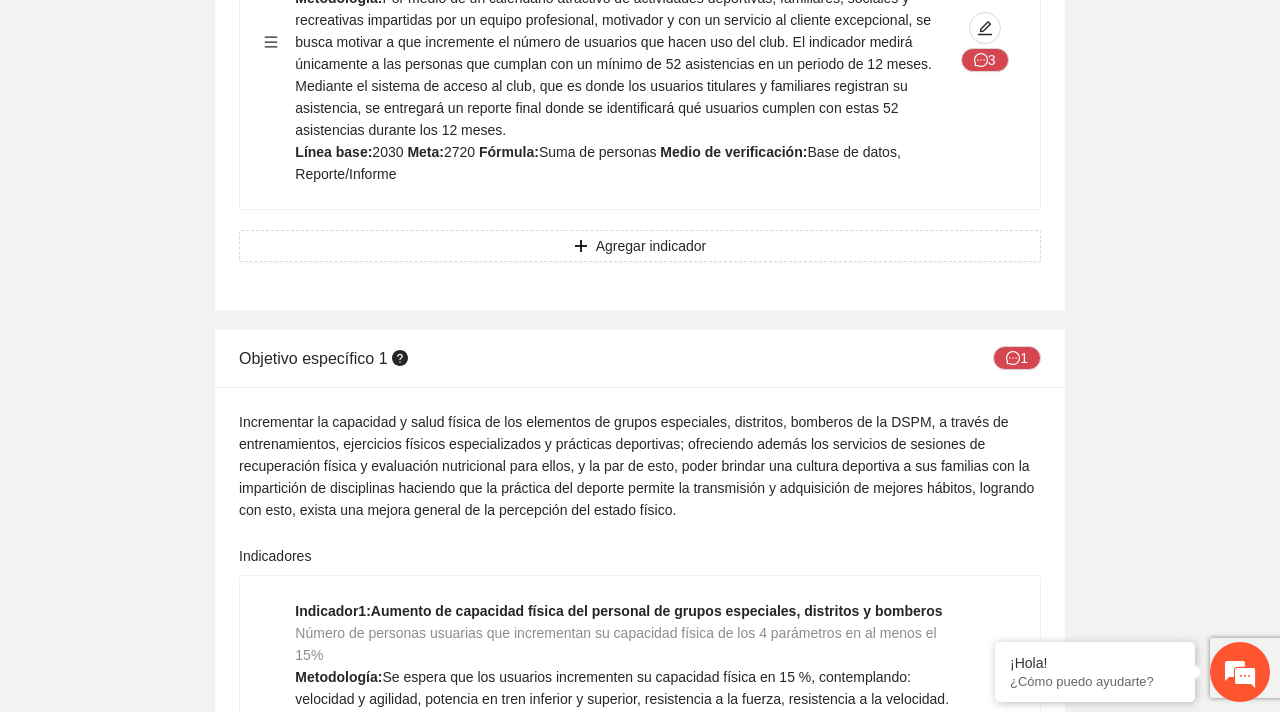 scroll, scrollTop: 2001, scrollLeft: 0, axis: vertical 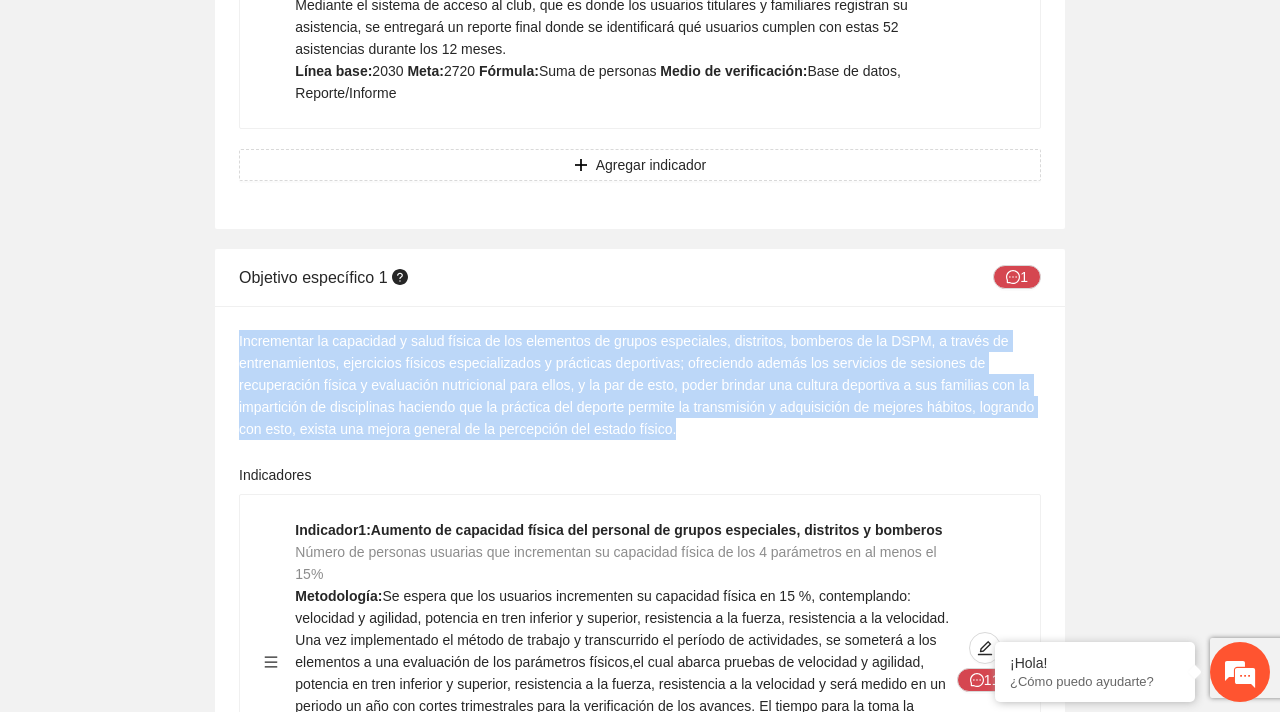 drag, startPoint x: 821, startPoint y: 402, endPoint x: 84, endPoint y: 314, distance: 742.23517 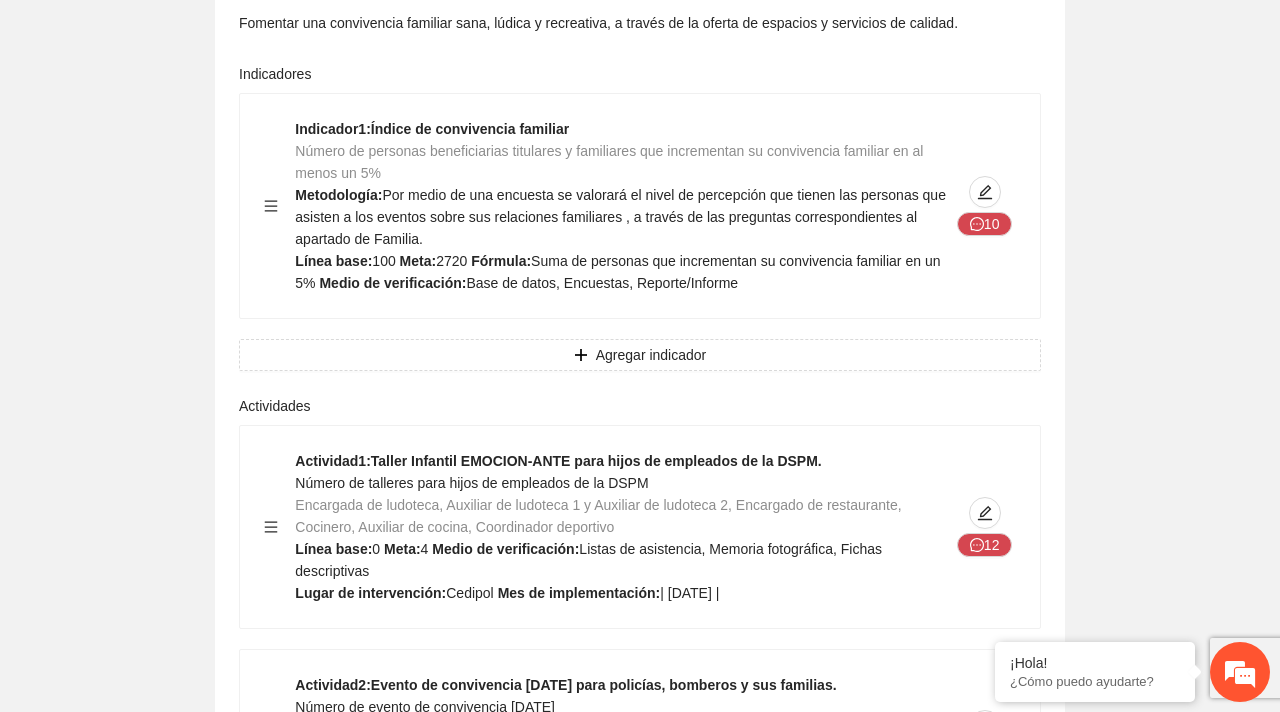 scroll, scrollTop: 7033, scrollLeft: 0, axis: vertical 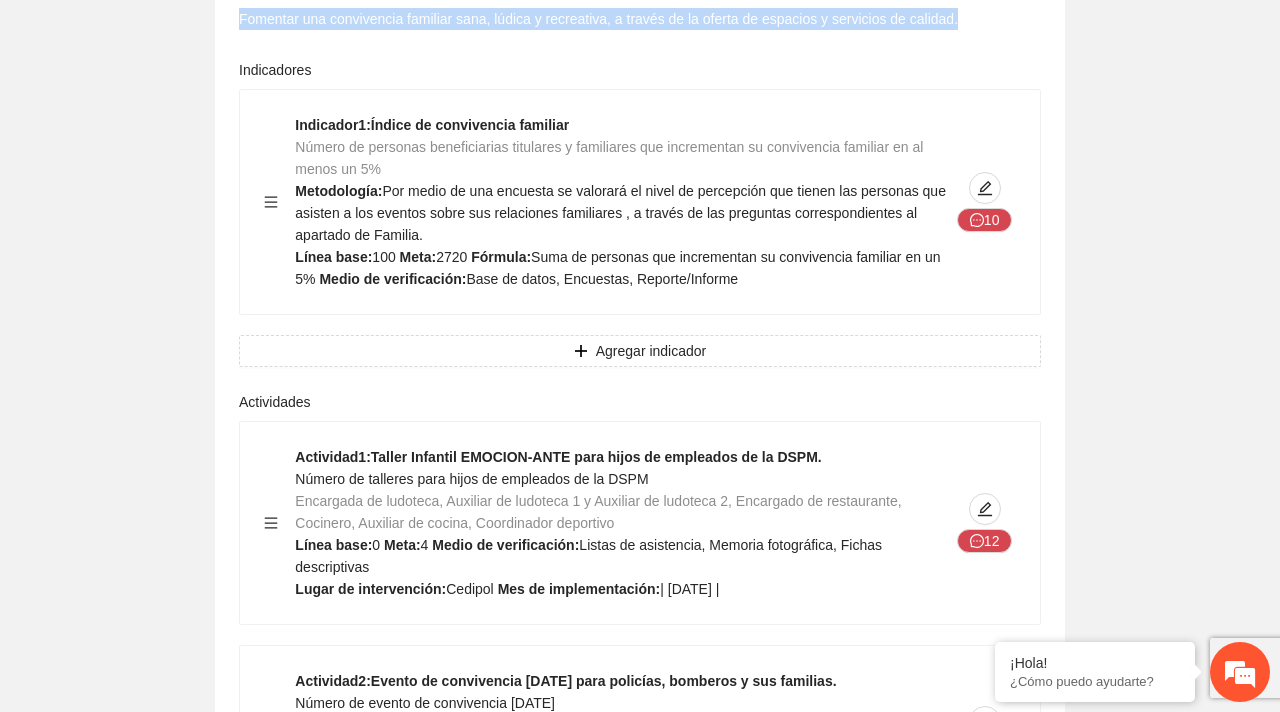 drag, startPoint x: 227, startPoint y: 279, endPoint x: 985, endPoint y: 290, distance: 758.07983 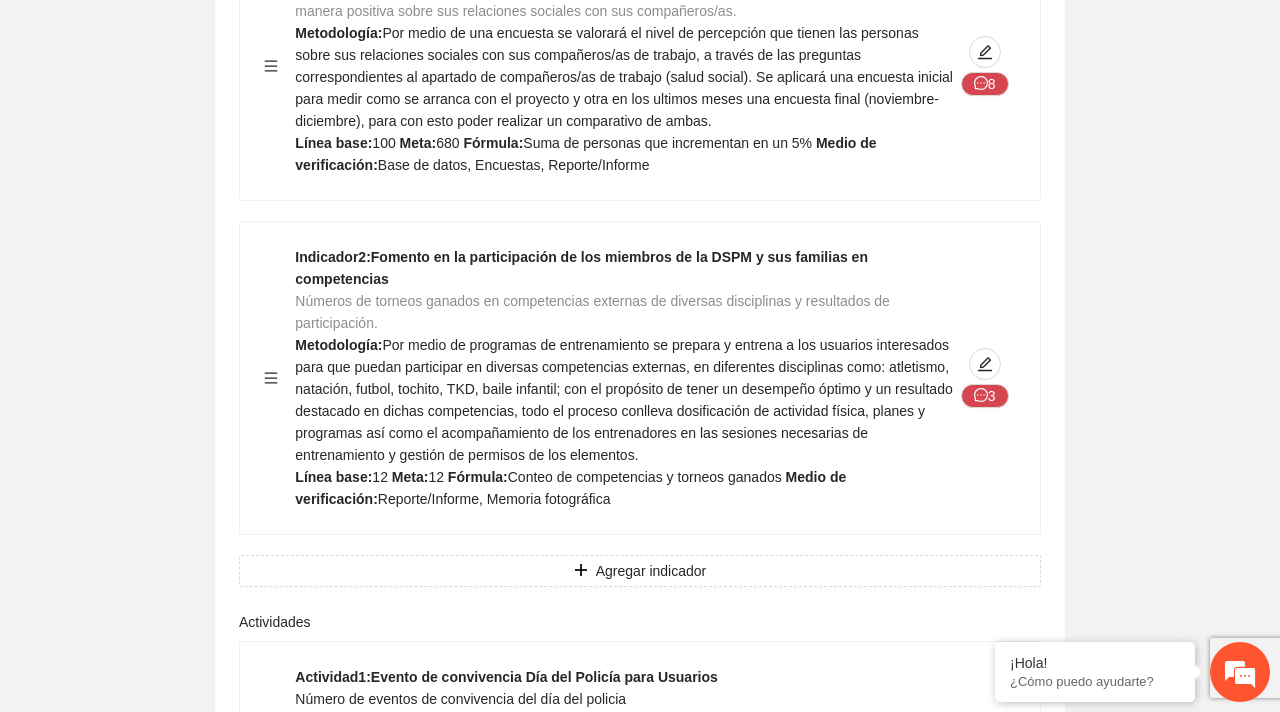 scroll, scrollTop: 9812, scrollLeft: 0, axis: vertical 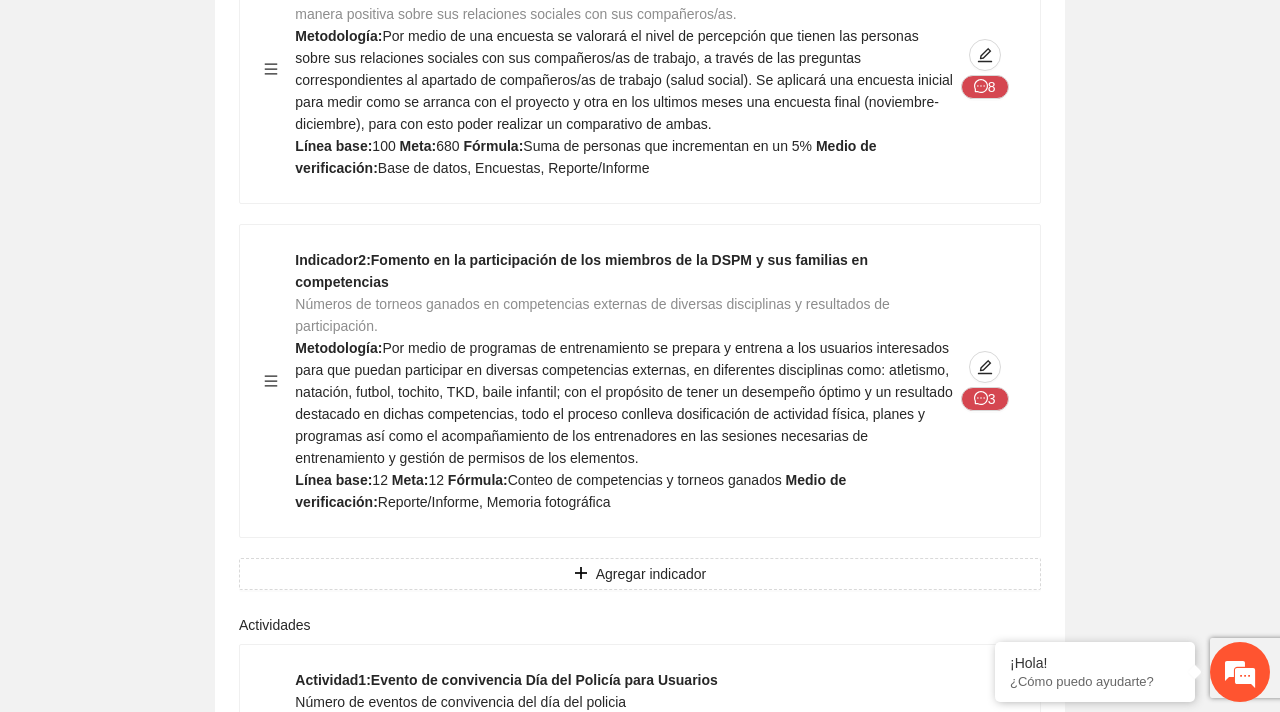 click on "Fomentar la integración social del personal de los distintos grupos que conforman a la corporación de la DSPM, así como la de sus familias (hijos, esposa, padres y suegros) mediante actividades recreativas, deportivas y de competencia sana." at bounding box center (640, -7426) 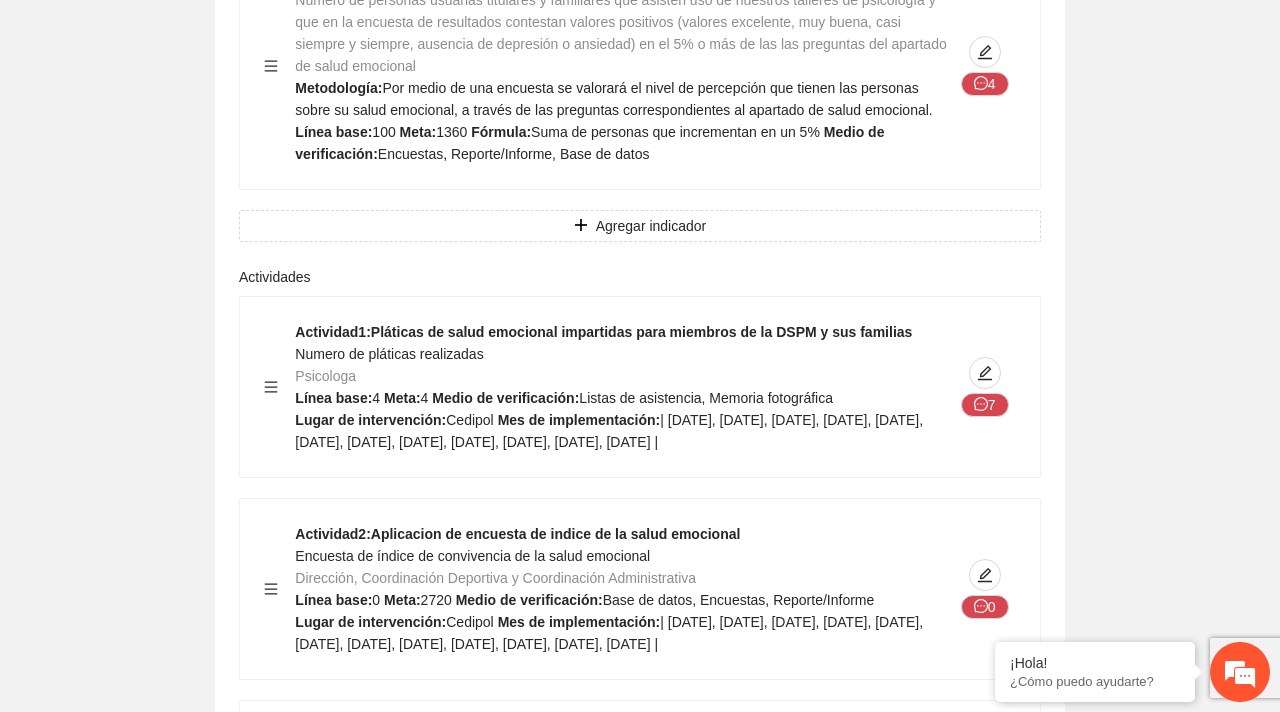 scroll, scrollTop: 13247, scrollLeft: 0, axis: vertical 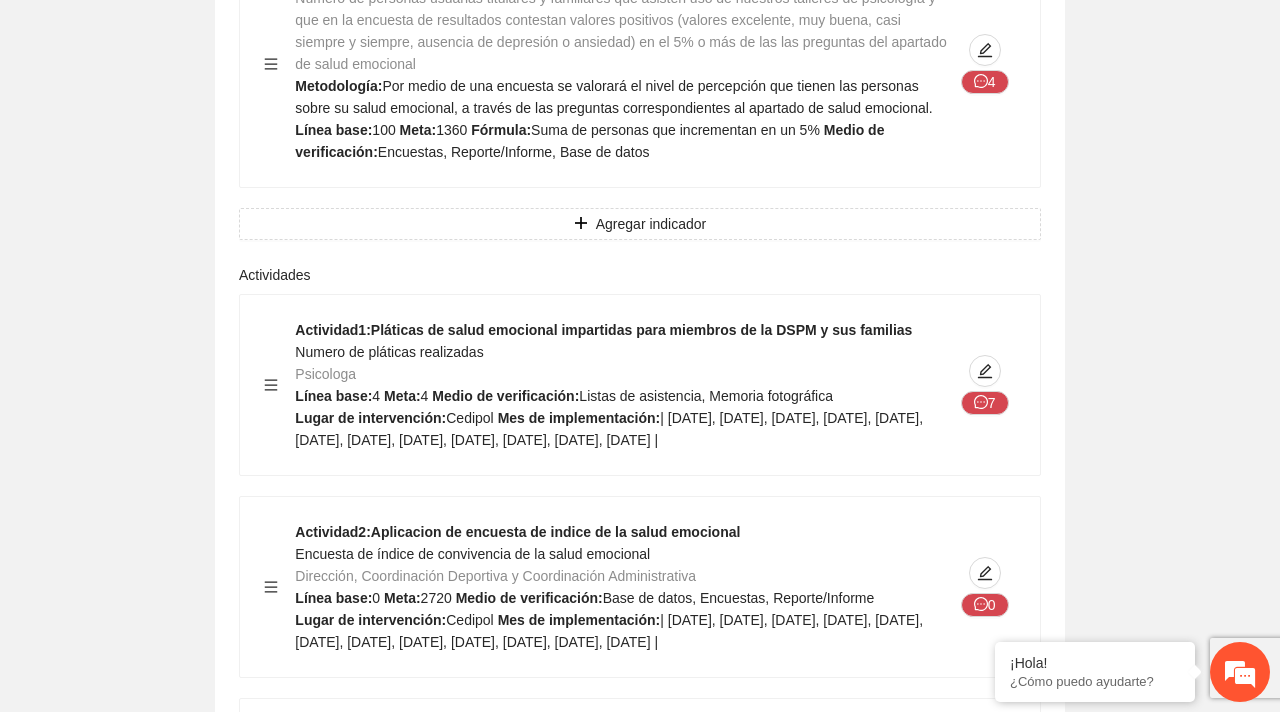 click on "Contribuir a mejorar la salud emocional del personal de la DSPM y sus familias, a través de talleres psicológicos." at bounding box center [640, -10861] 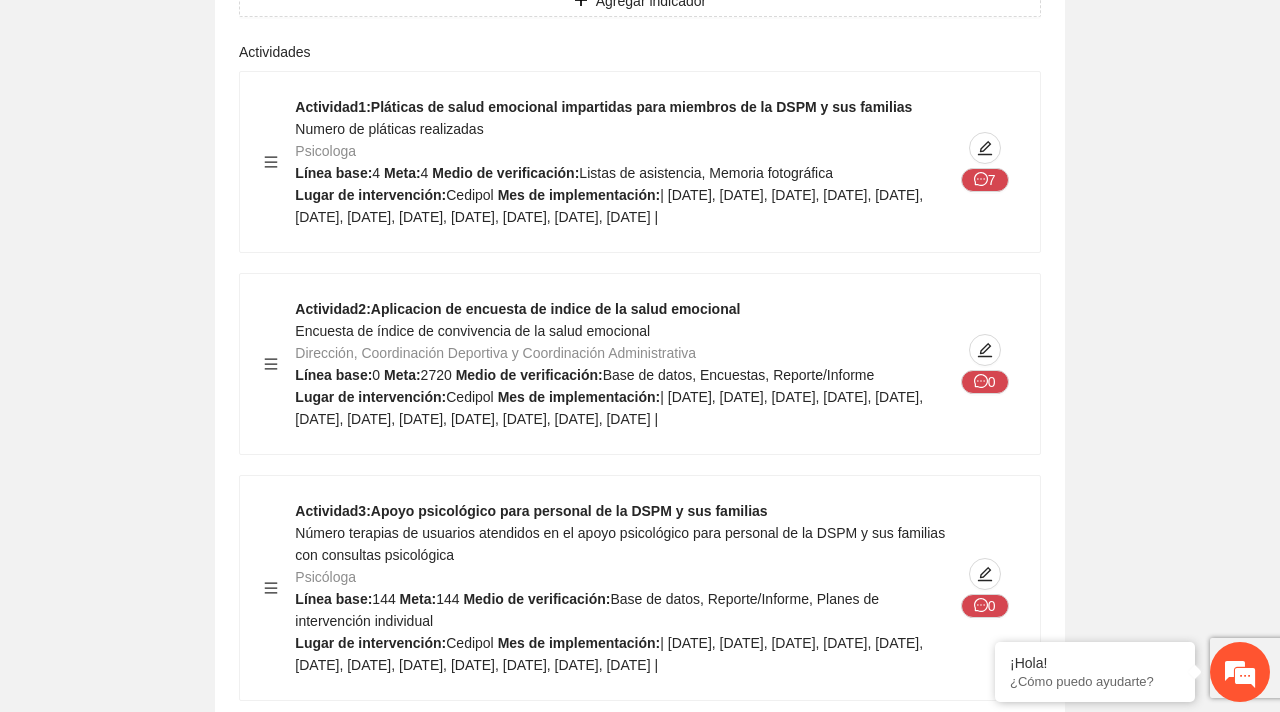 scroll, scrollTop: 13466, scrollLeft: 0, axis: vertical 